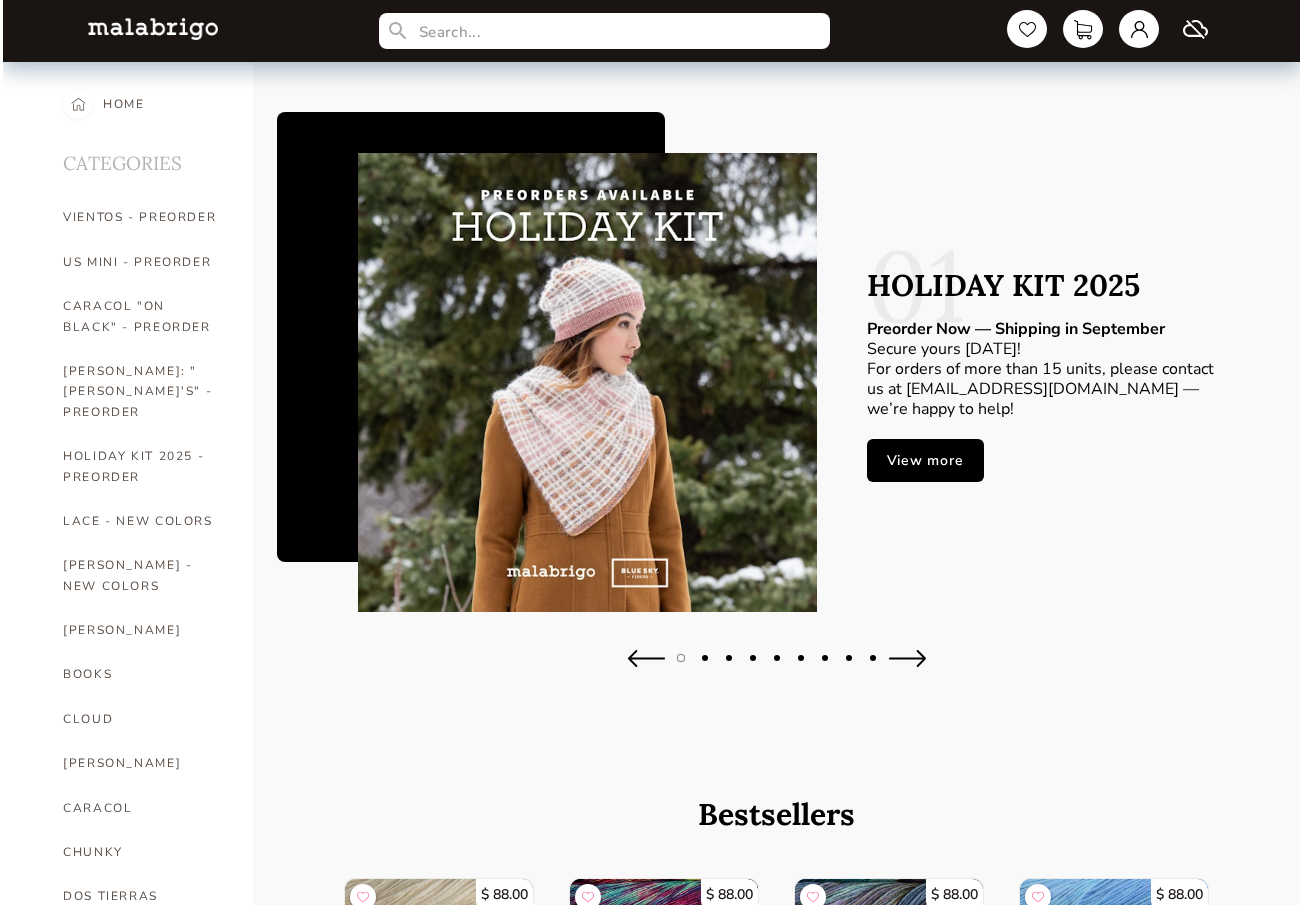 scroll, scrollTop: 0, scrollLeft: 0, axis: both 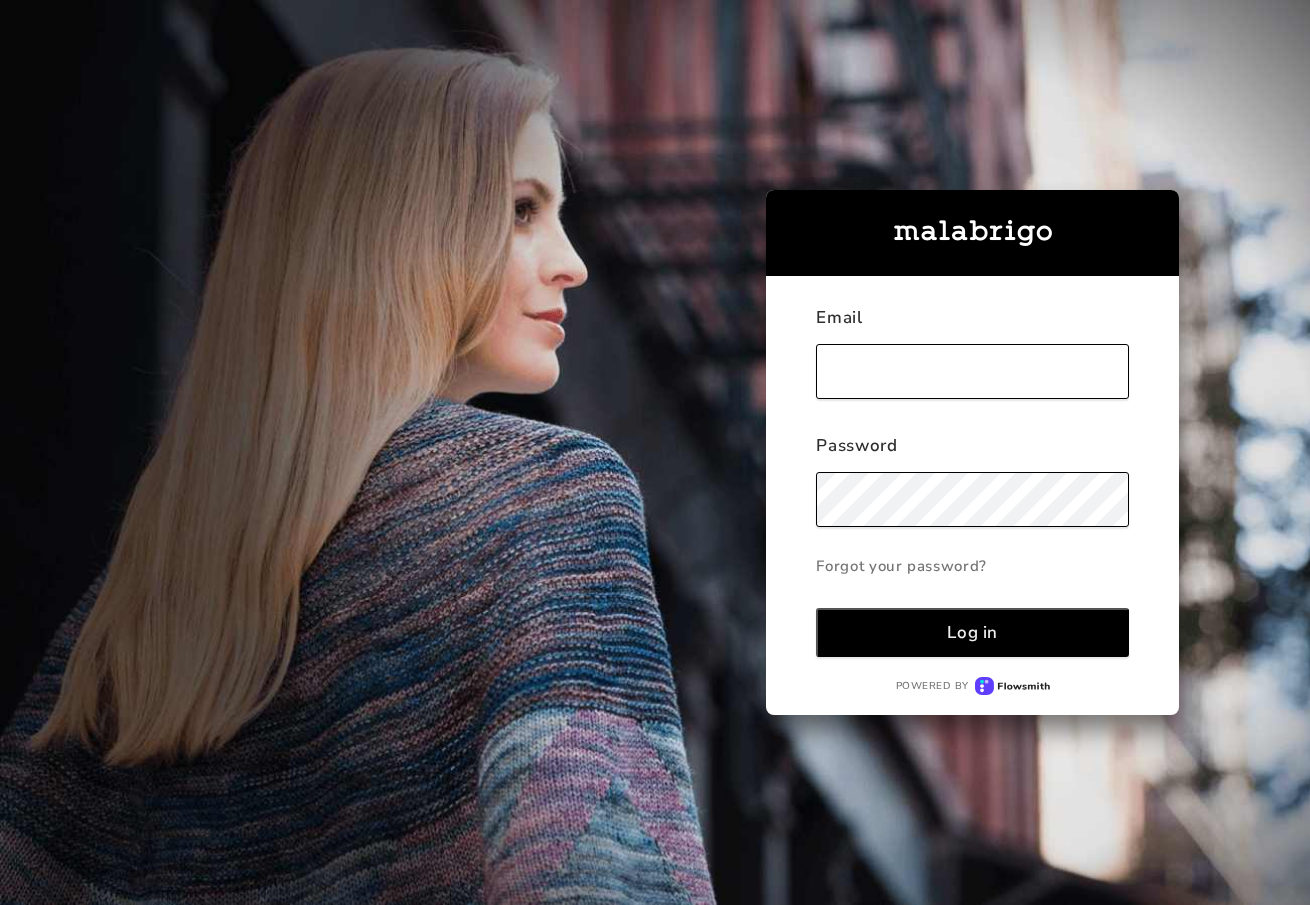 type on "[EMAIL_ADDRESS][DOMAIN_NAME]" 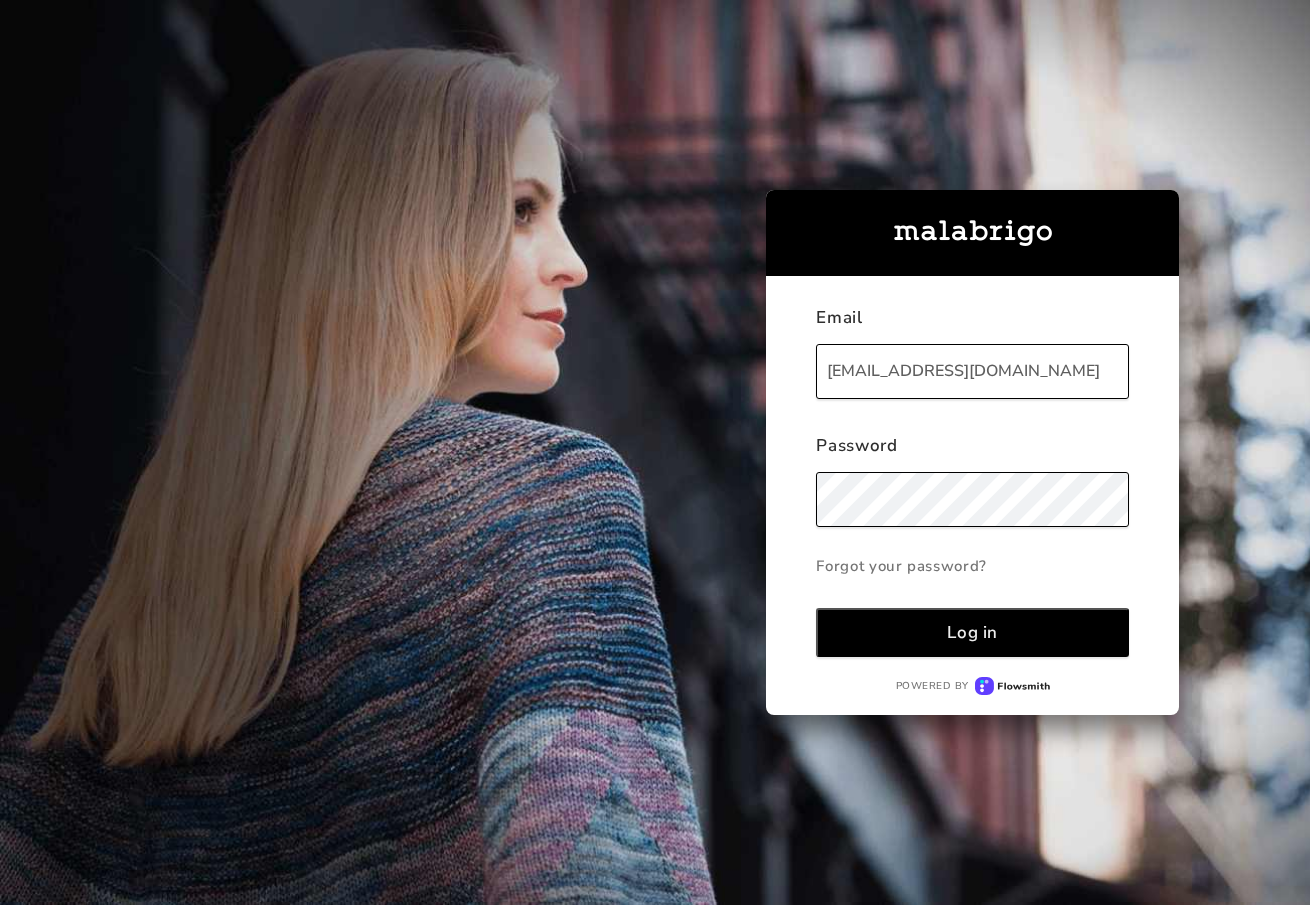 click on "Log in" at bounding box center (972, 632) 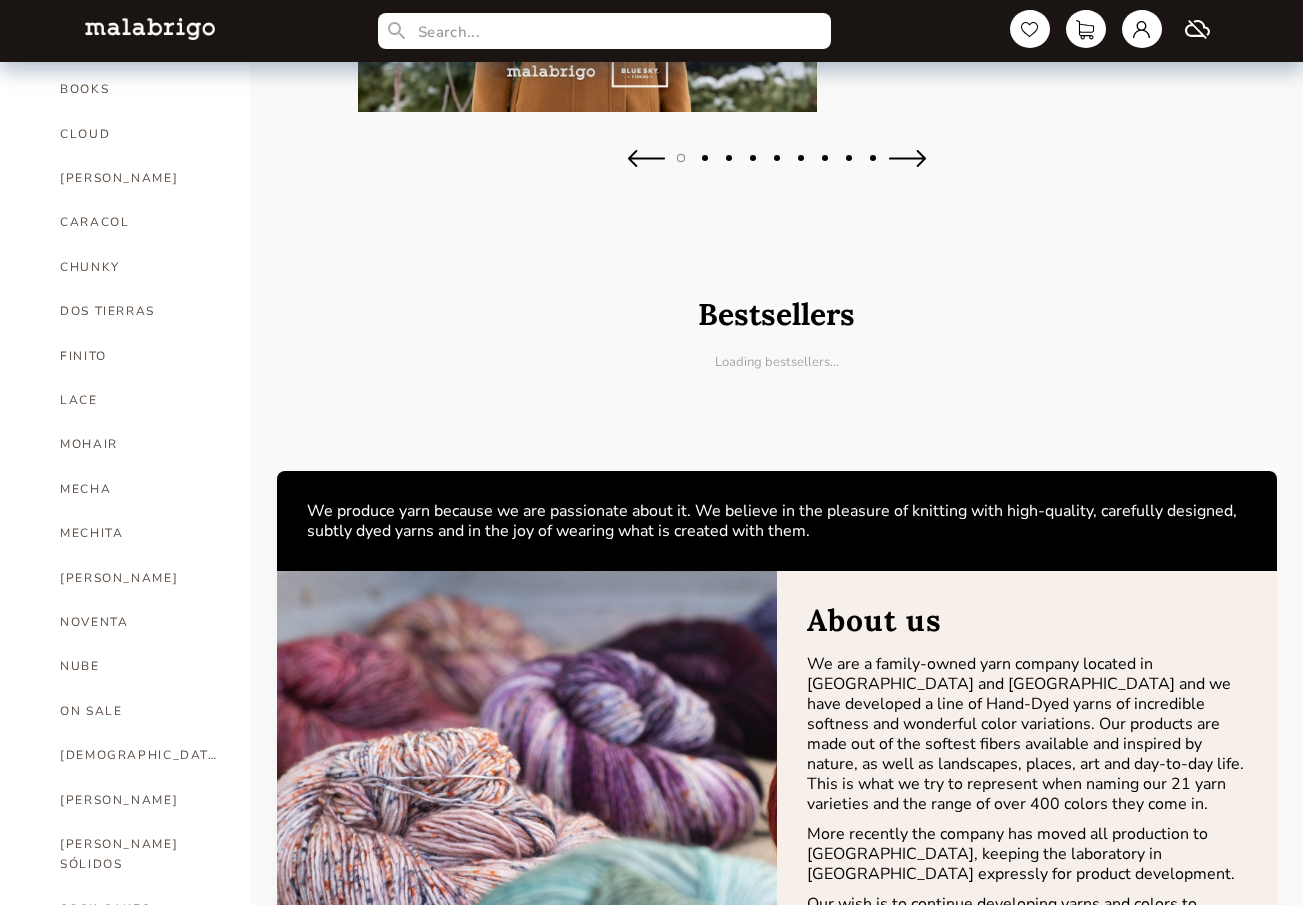 scroll, scrollTop: 1200, scrollLeft: 0, axis: vertical 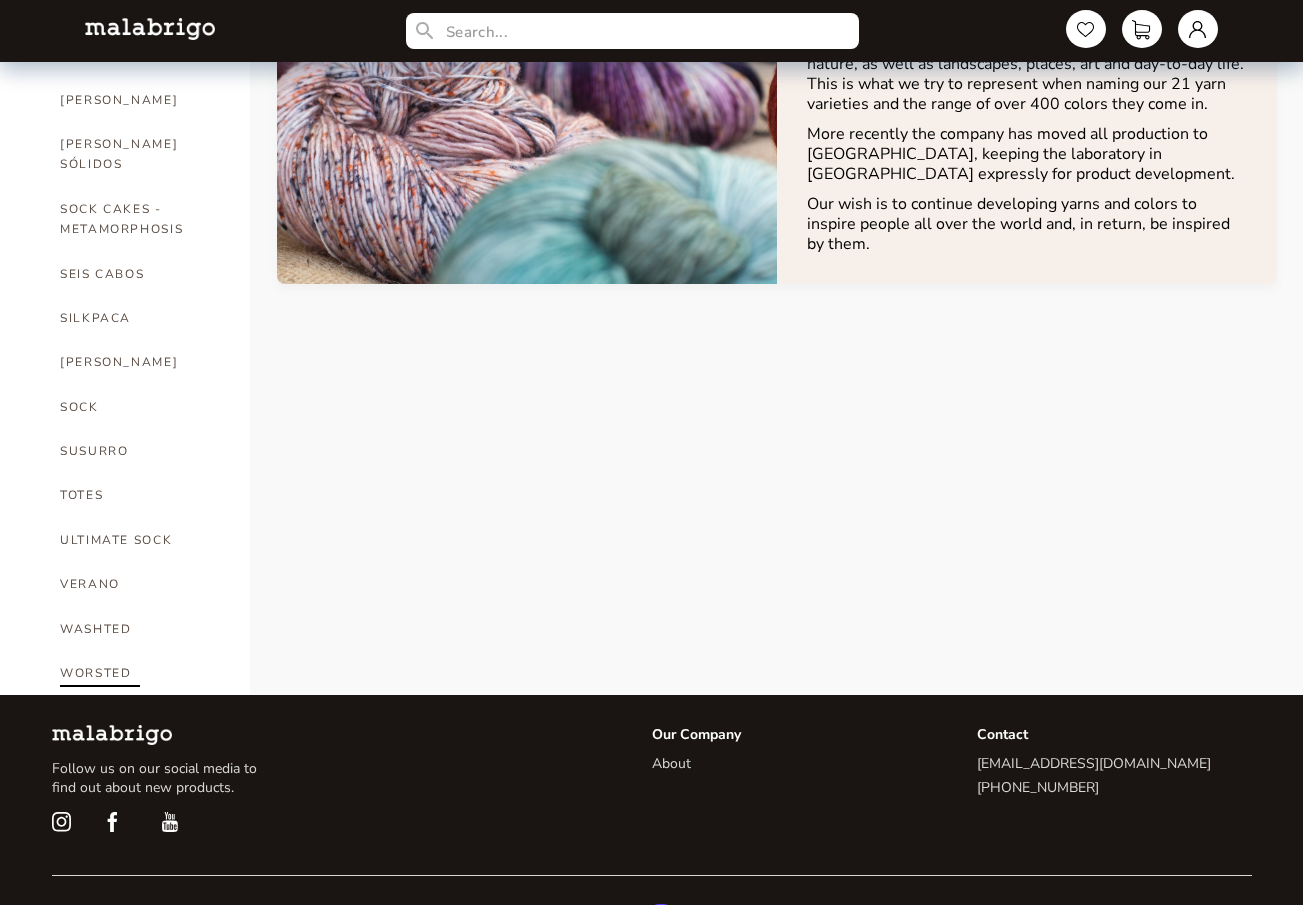 click on "WORSTED" at bounding box center (140, 673) 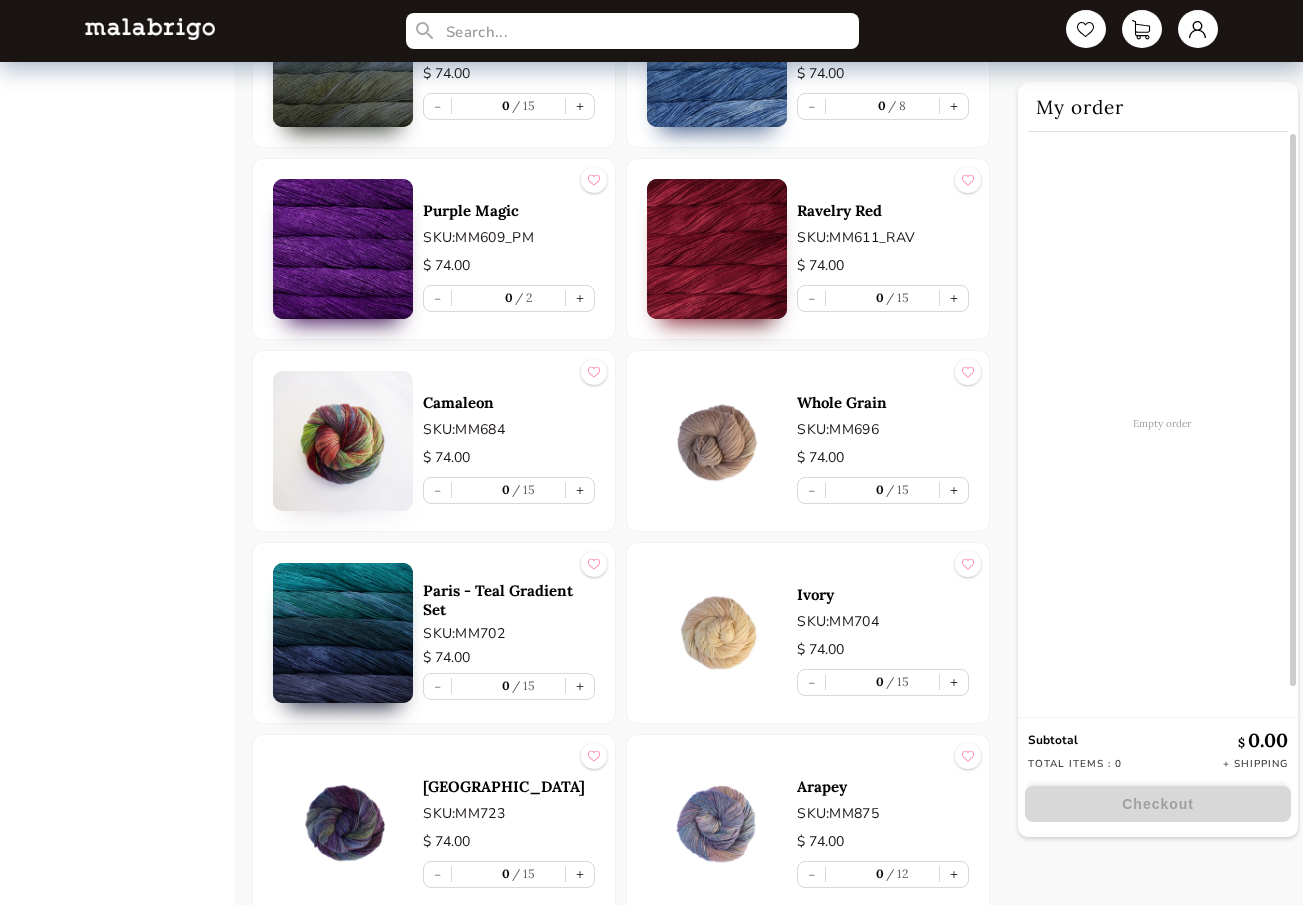 scroll, scrollTop: 7600, scrollLeft: 0, axis: vertical 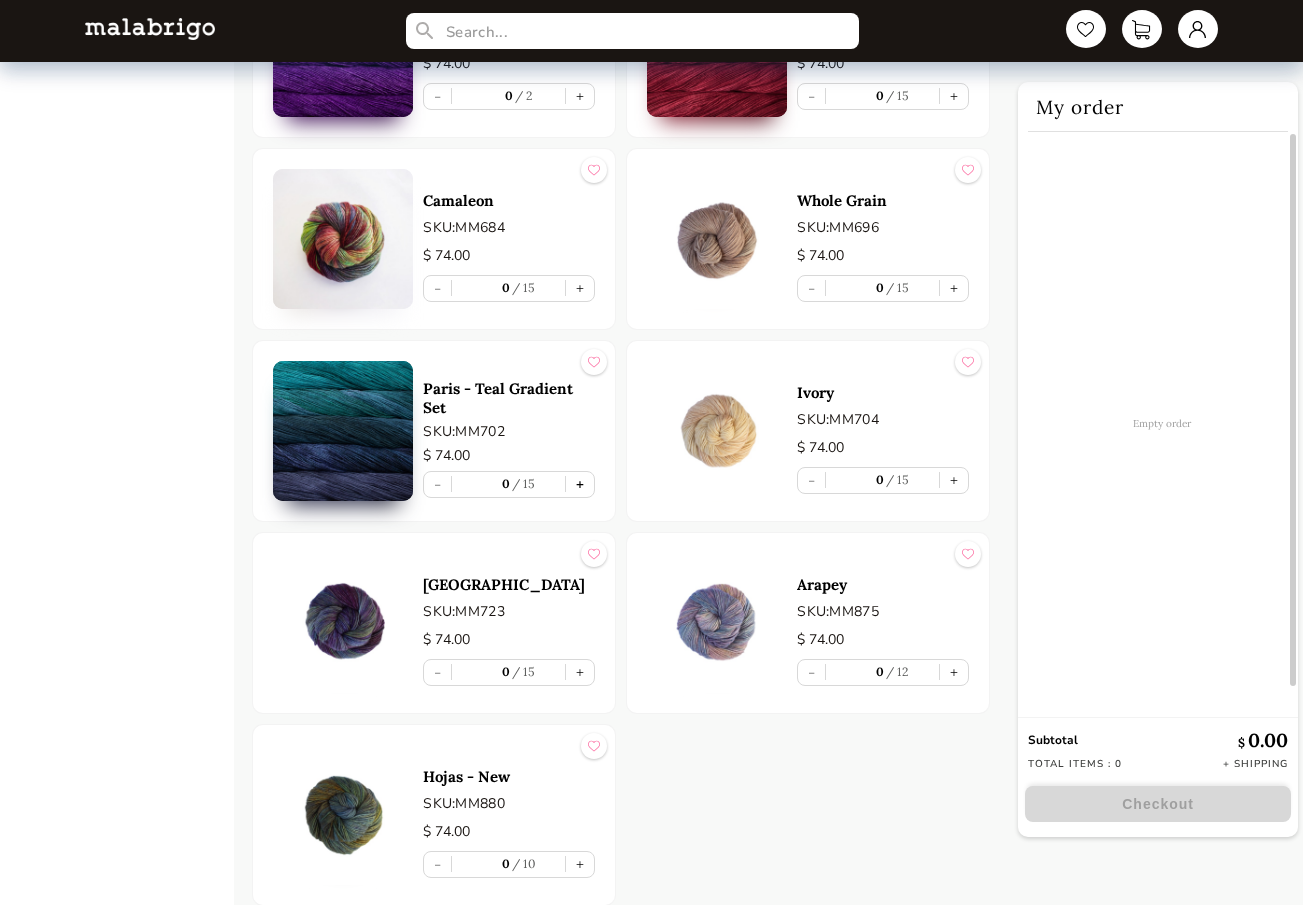 click on "+" at bounding box center [580, 484] 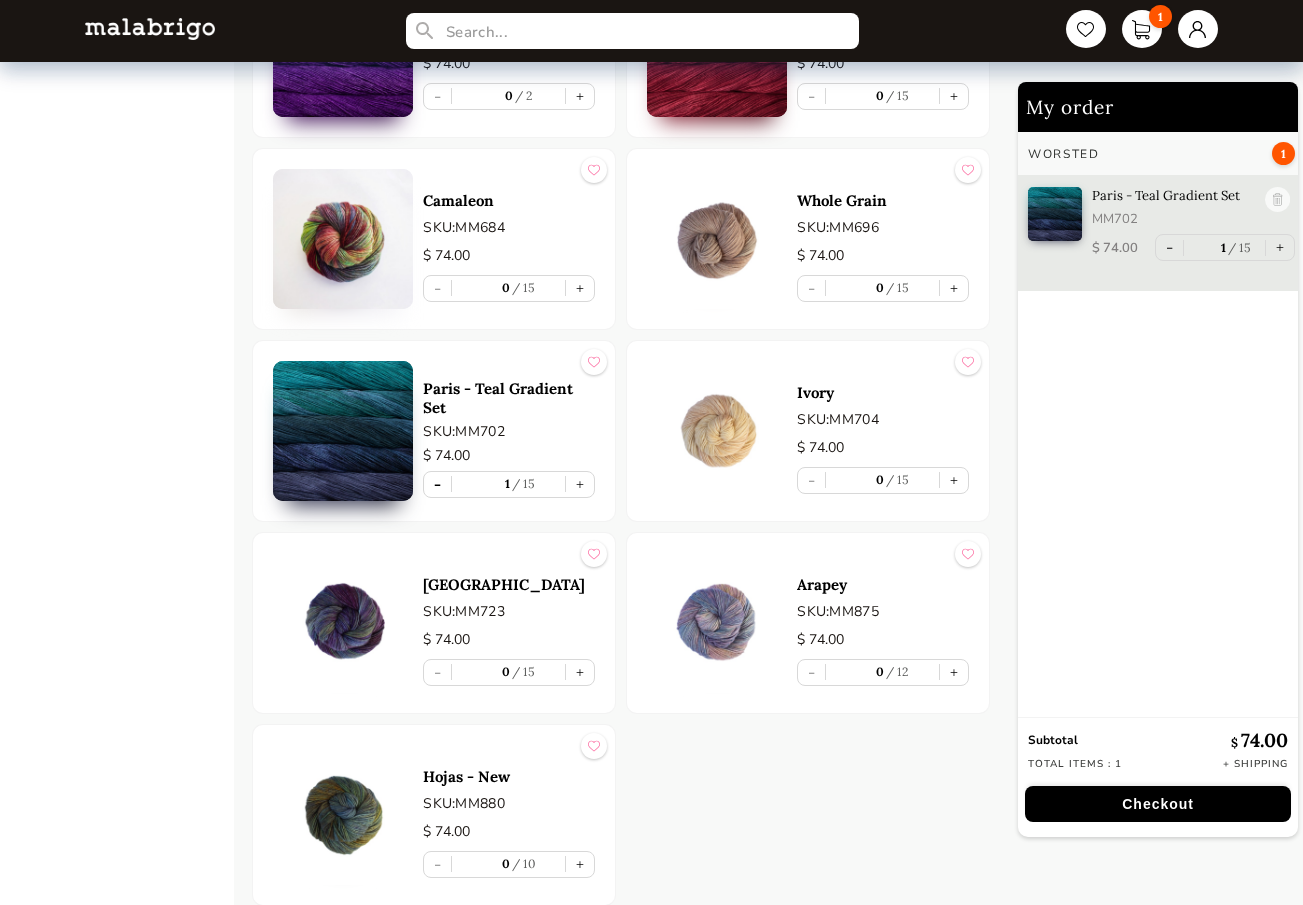 click on "-" at bounding box center (437, 484) 